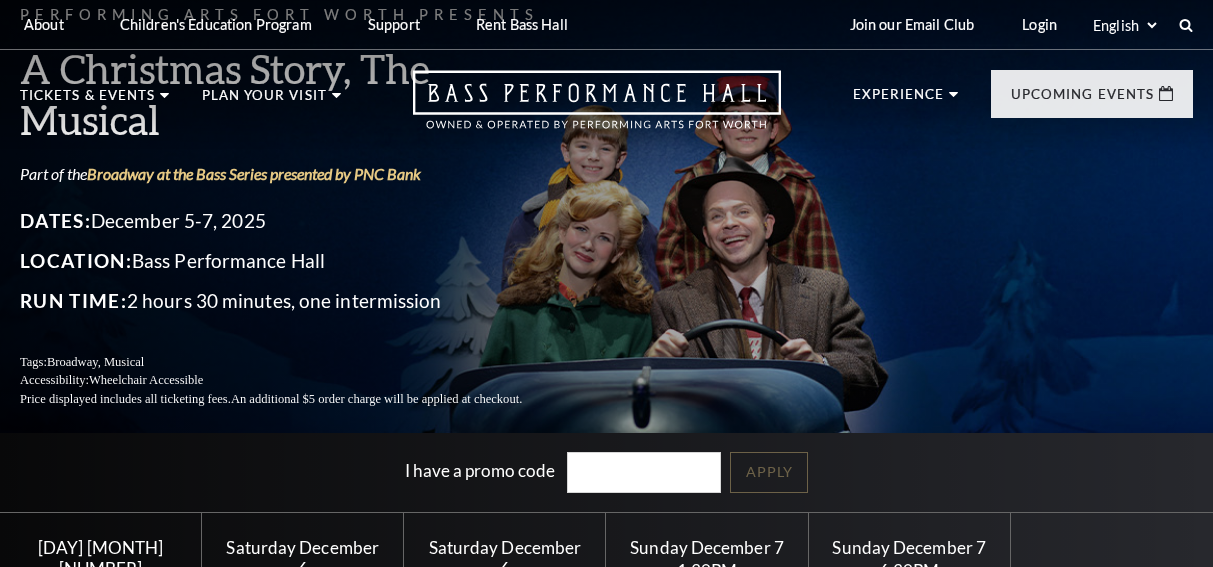 scroll, scrollTop: 0, scrollLeft: 0, axis: both 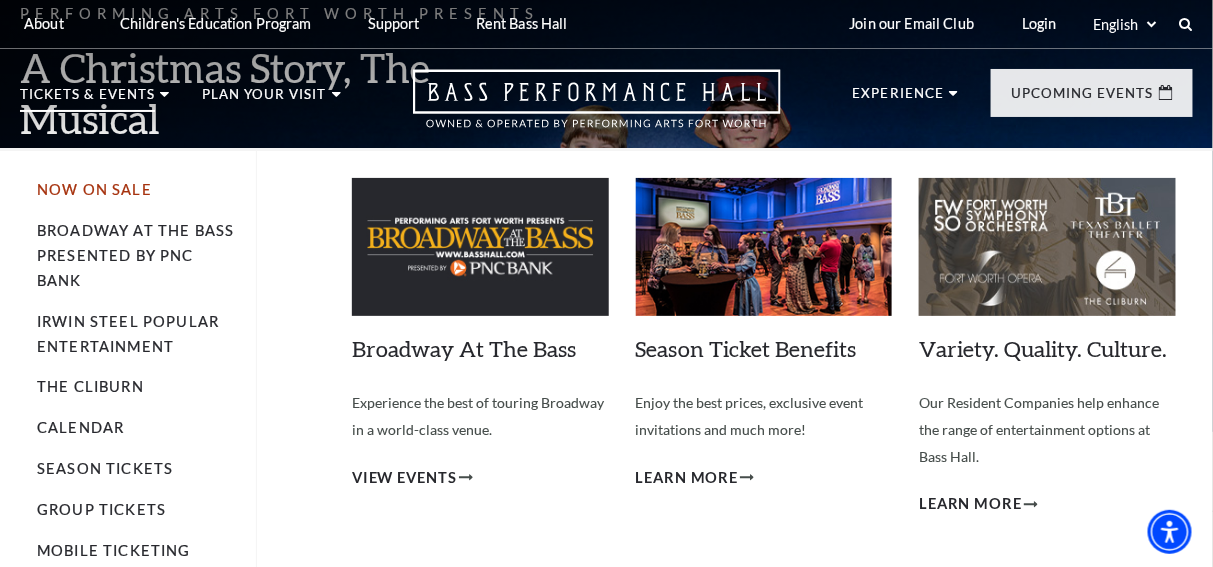 click on "Now On Sale" at bounding box center [94, 189] 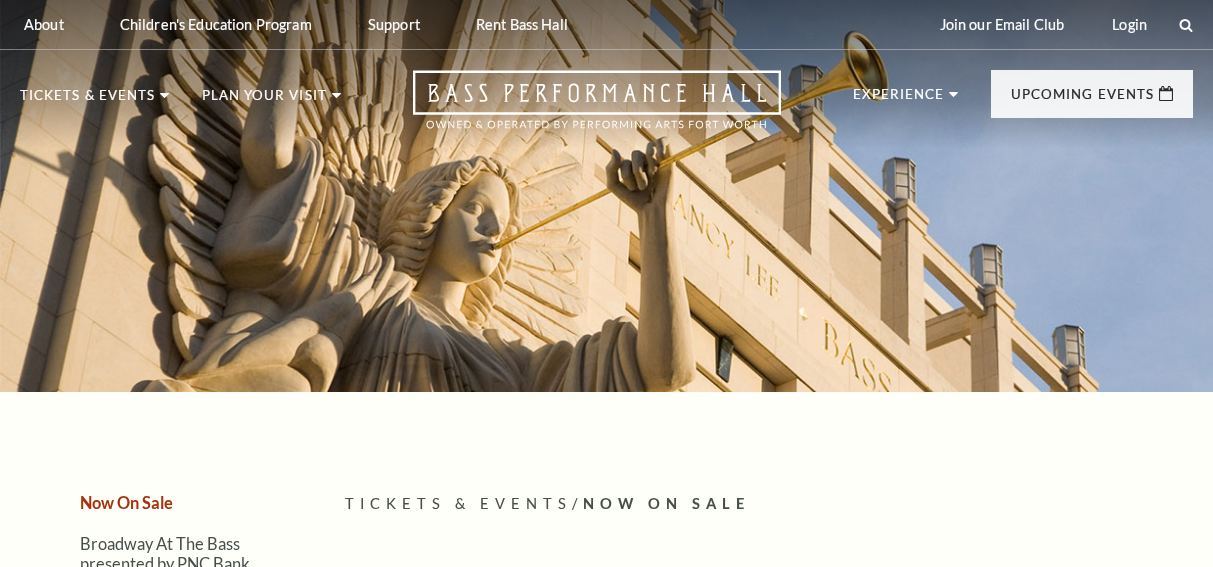 scroll, scrollTop: 0, scrollLeft: 0, axis: both 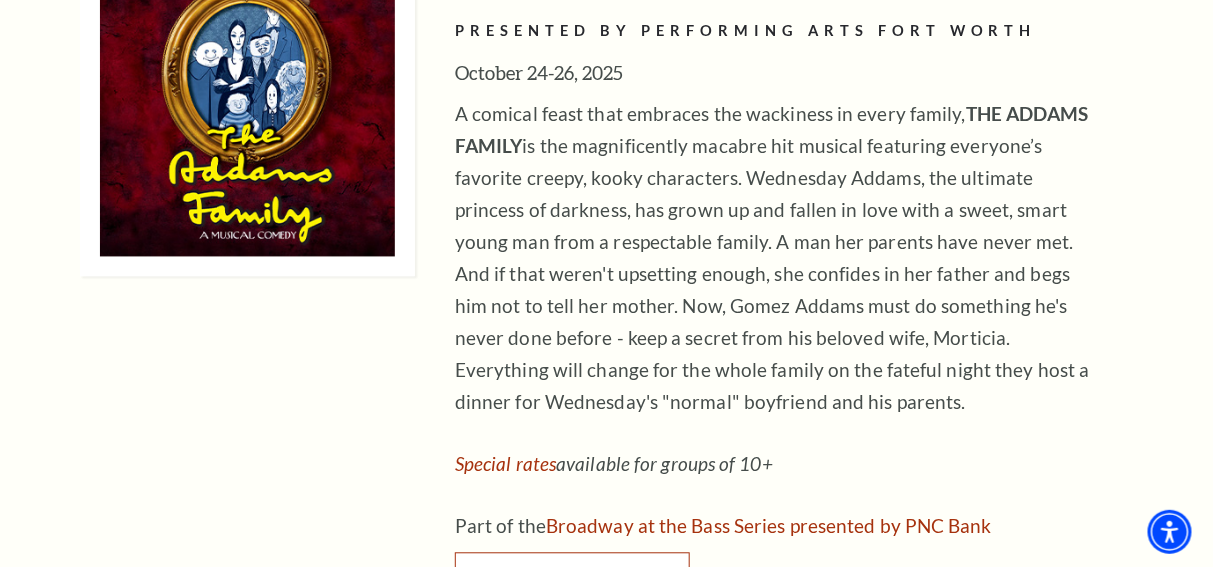 click on "Buy Tickets" at bounding box center [572, 580] 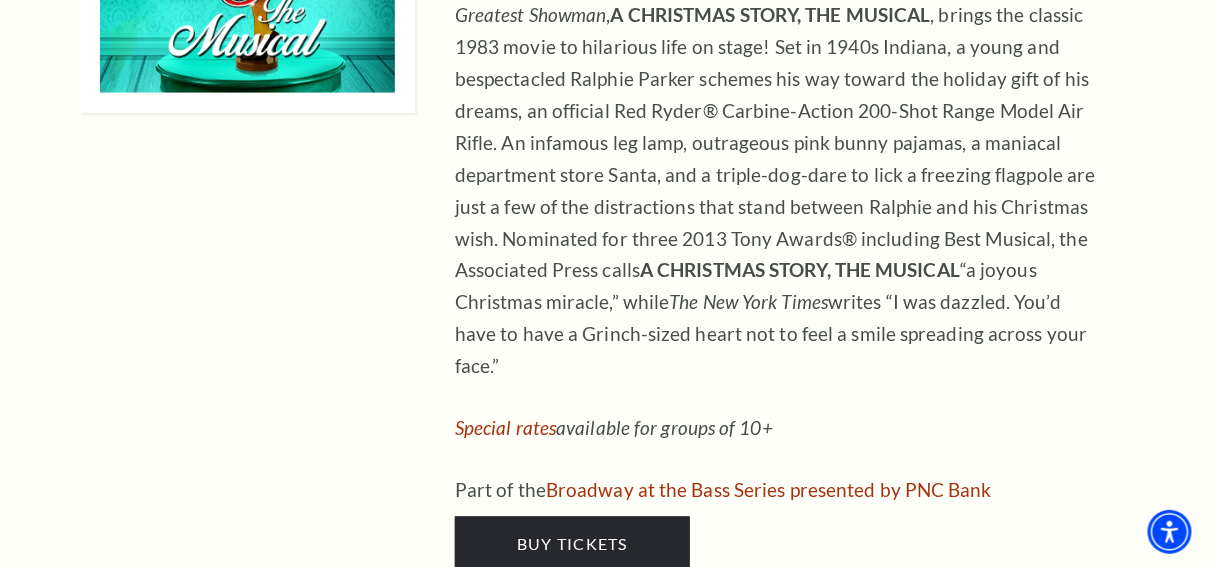 scroll, scrollTop: 9713, scrollLeft: 0, axis: vertical 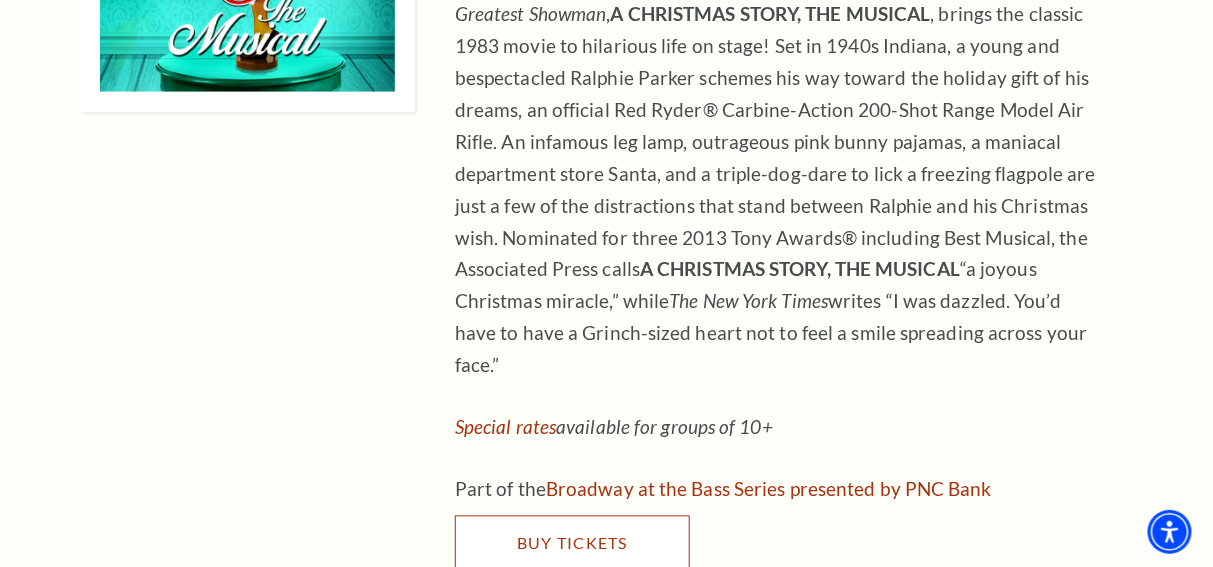 click on "Buy Tickets" at bounding box center [572, 543] 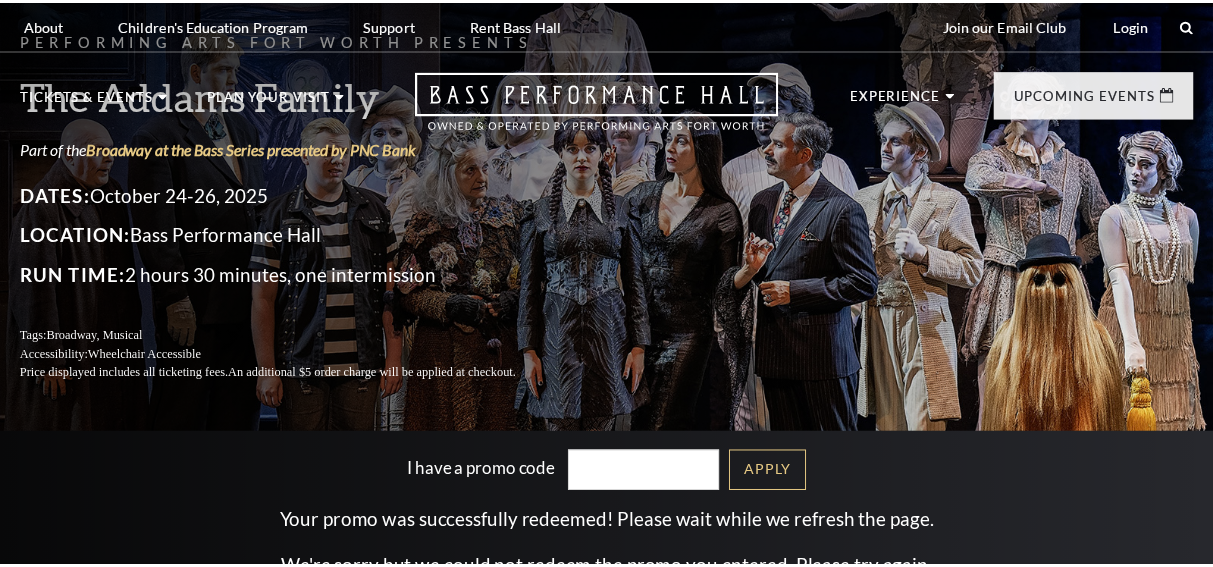 scroll, scrollTop: 0, scrollLeft: 0, axis: both 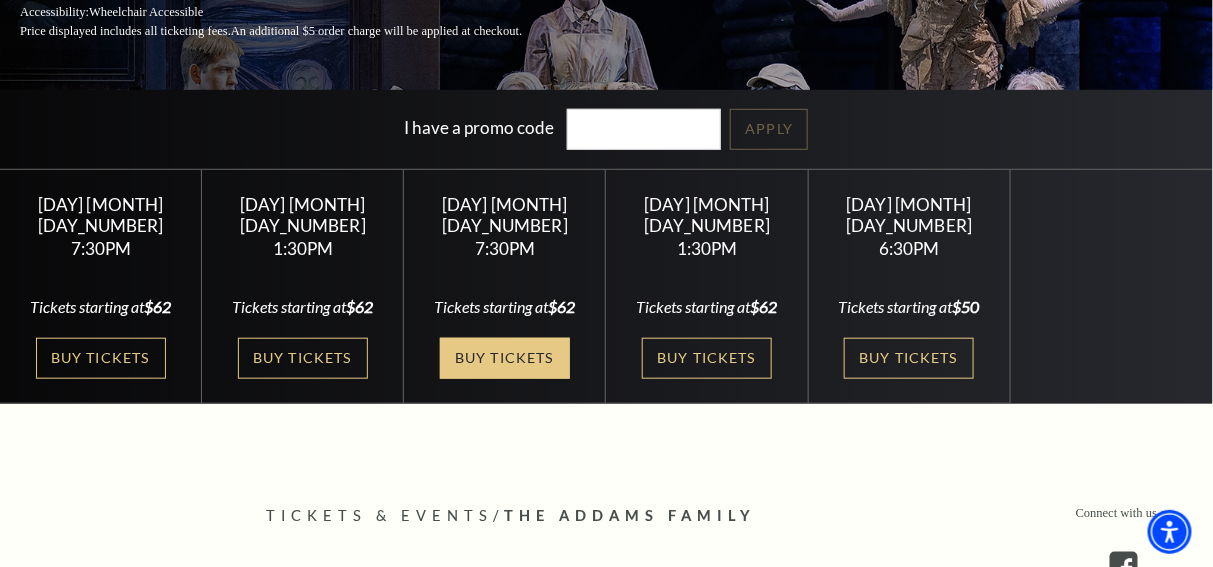 click on "Buy Tickets" at bounding box center (505, 358) 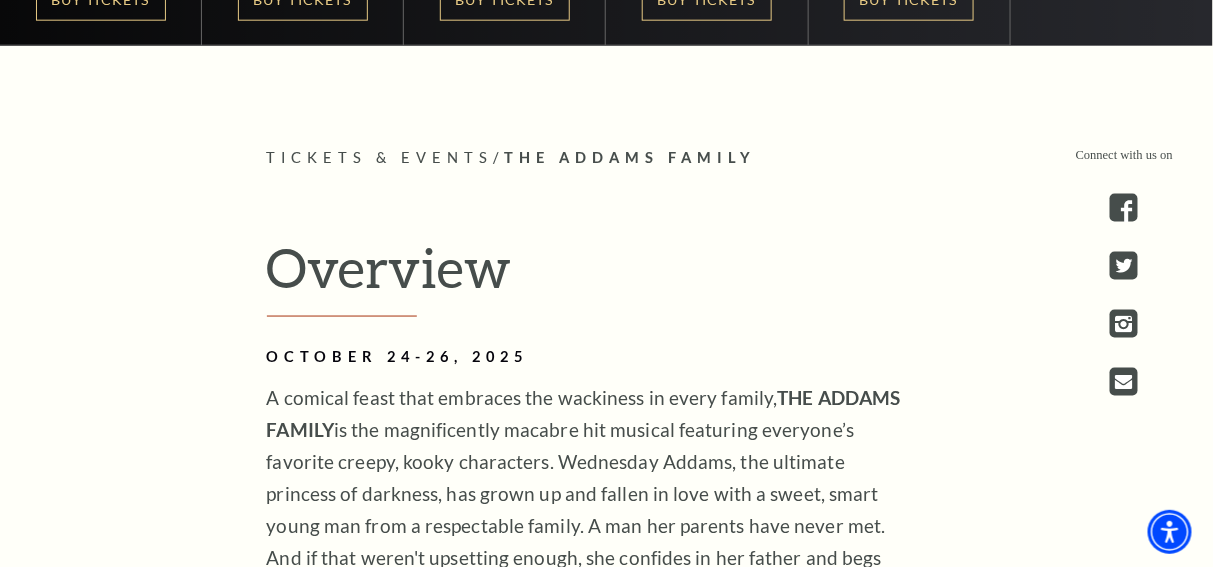 scroll, scrollTop: 698, scrollLeft: 0, axis: vertical 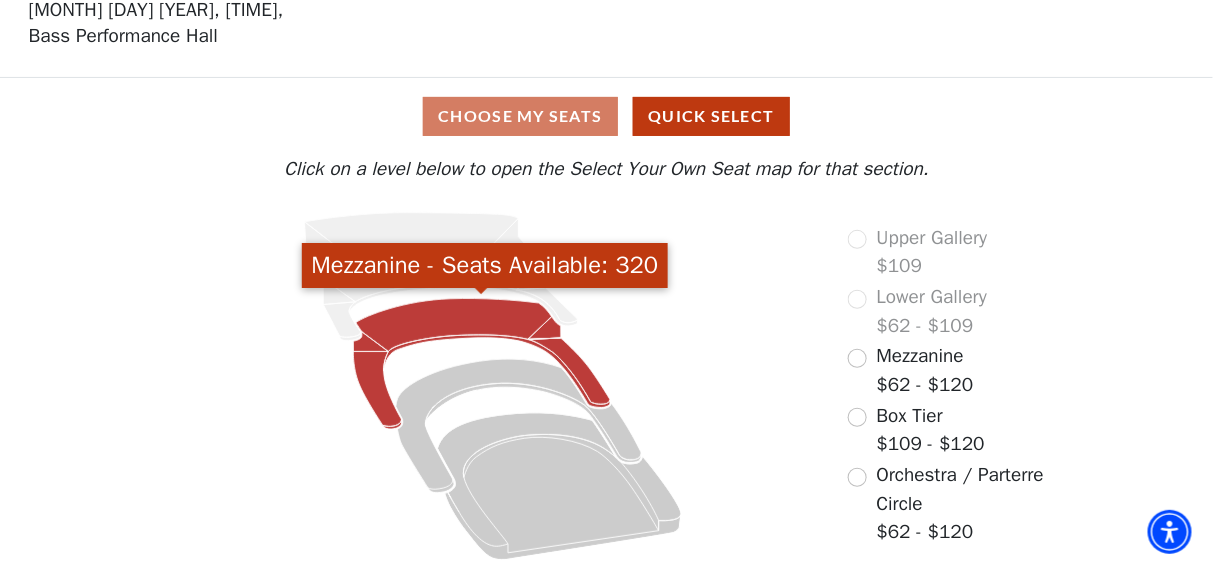 click 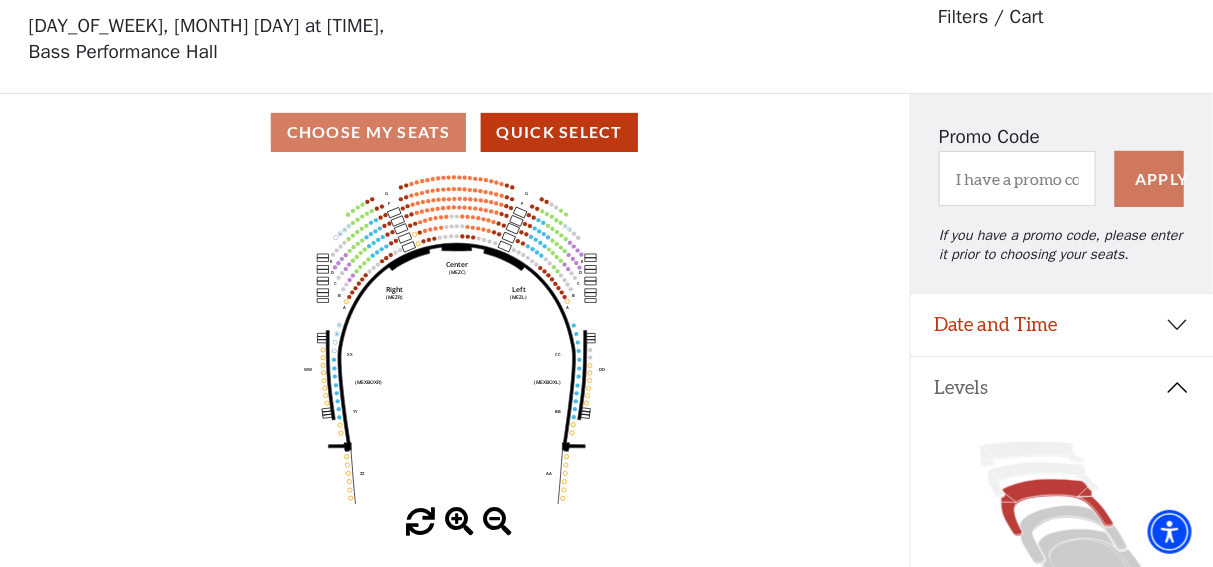 scroll, scrollTop: 92, scrollLeft: 0, axis: vertical 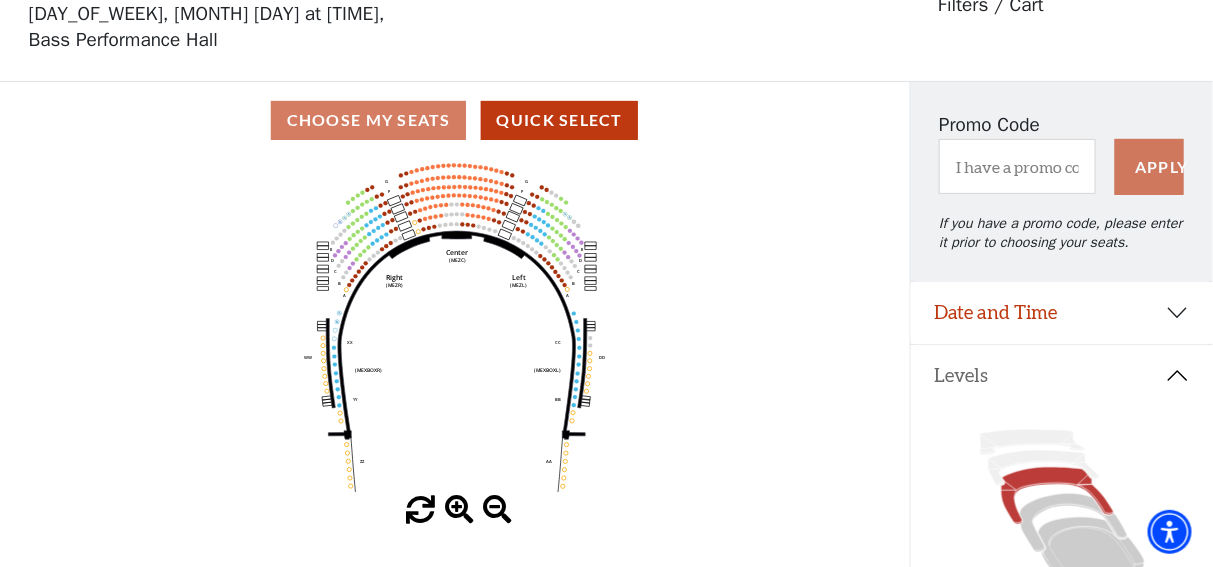 click at bounding box center [459, 510] 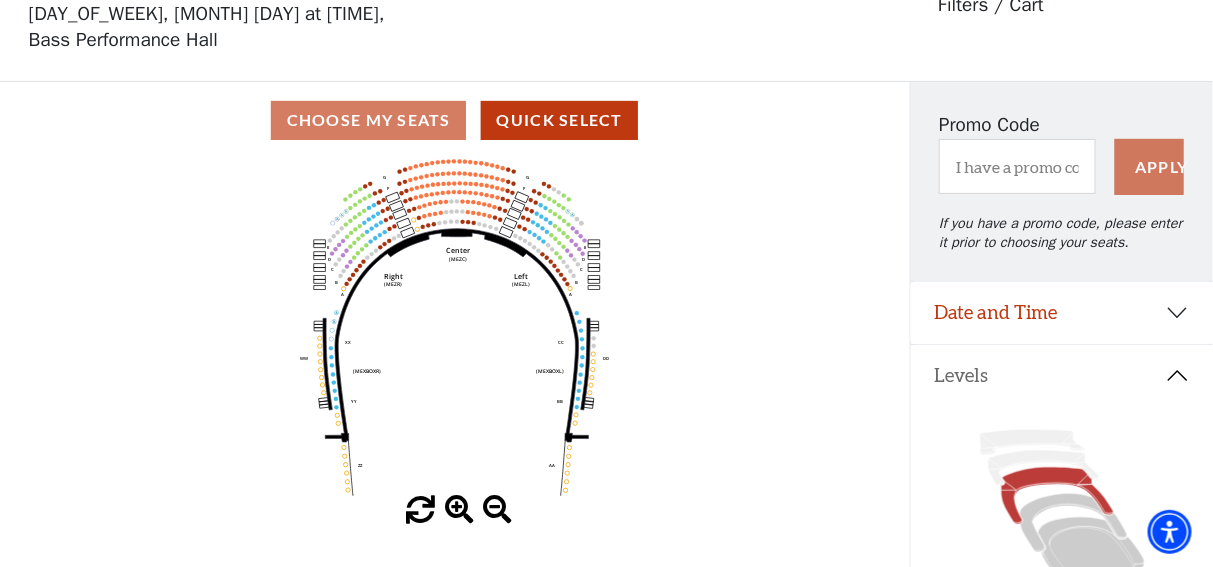 click at bounding box center (459, 510) 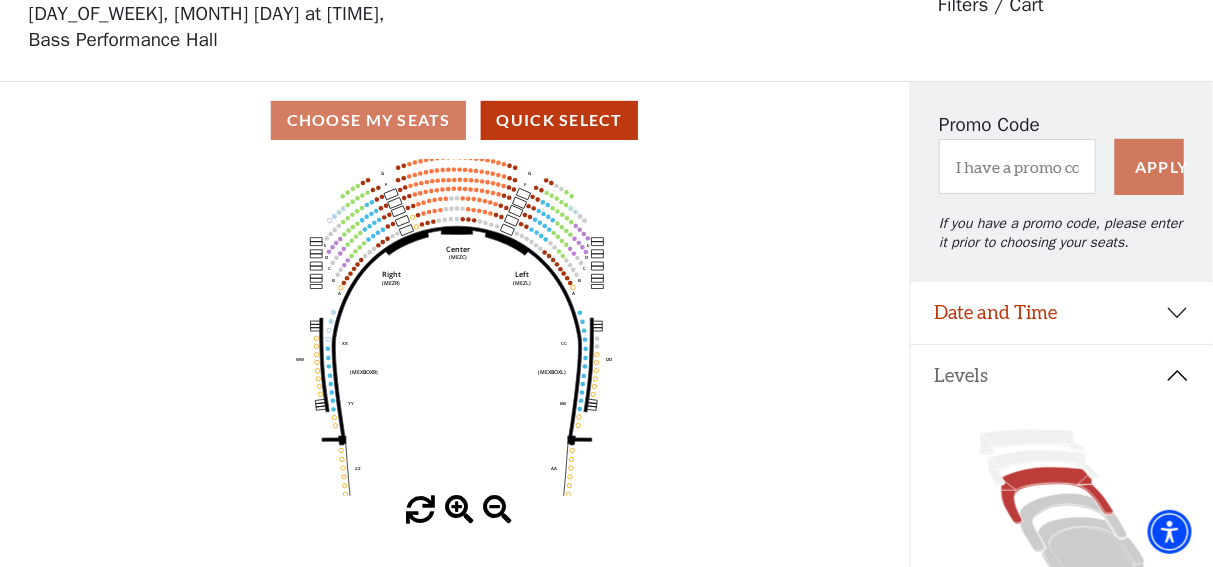 click at bounding box center (459, 510) 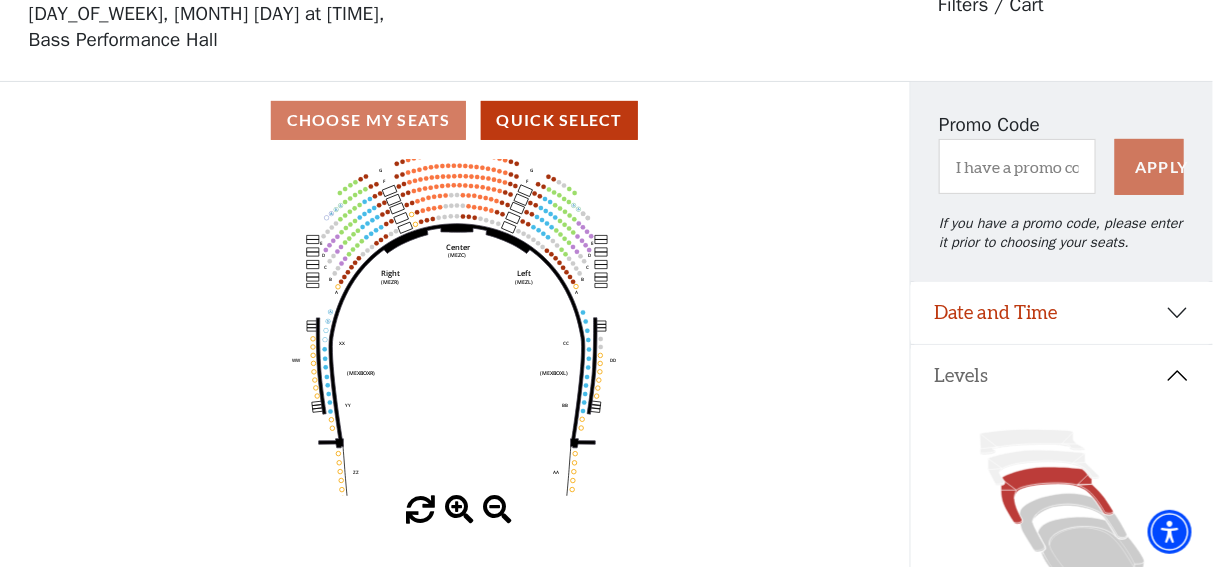click at bounding box center [459, 510] 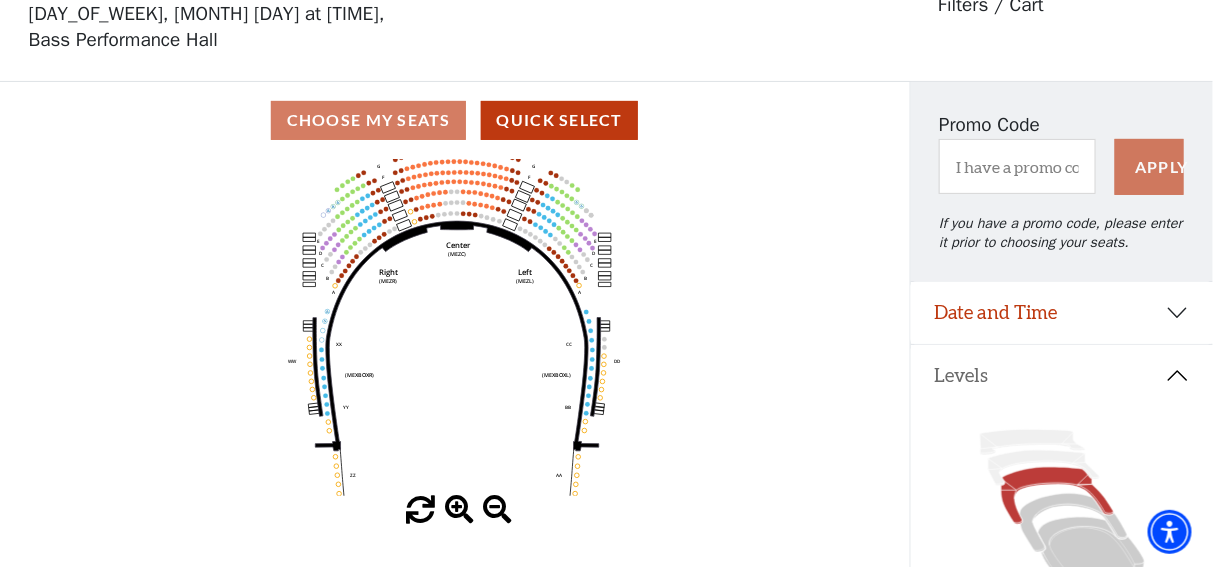 click at bounding box center (459, 510) 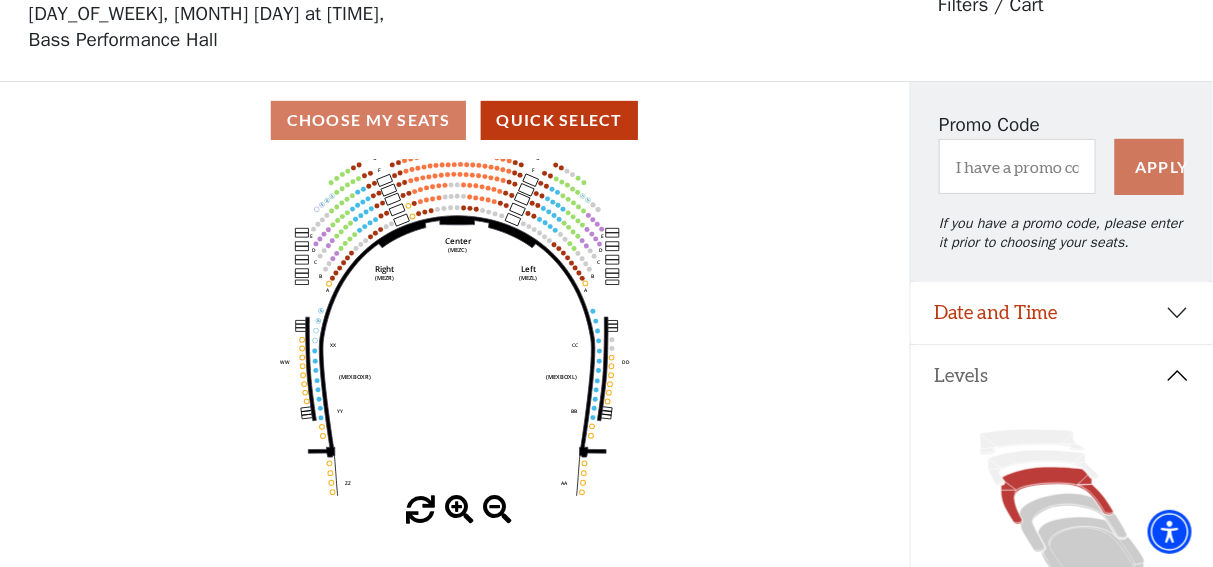 click at bounding box center (459, 510) 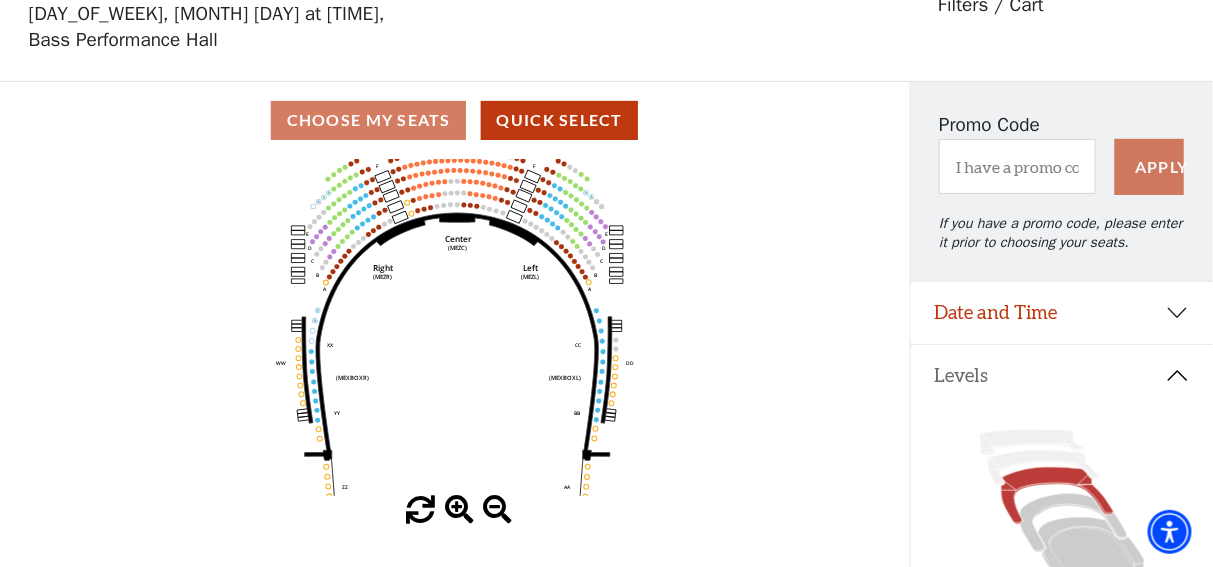 click at bounding box center (459, 510) 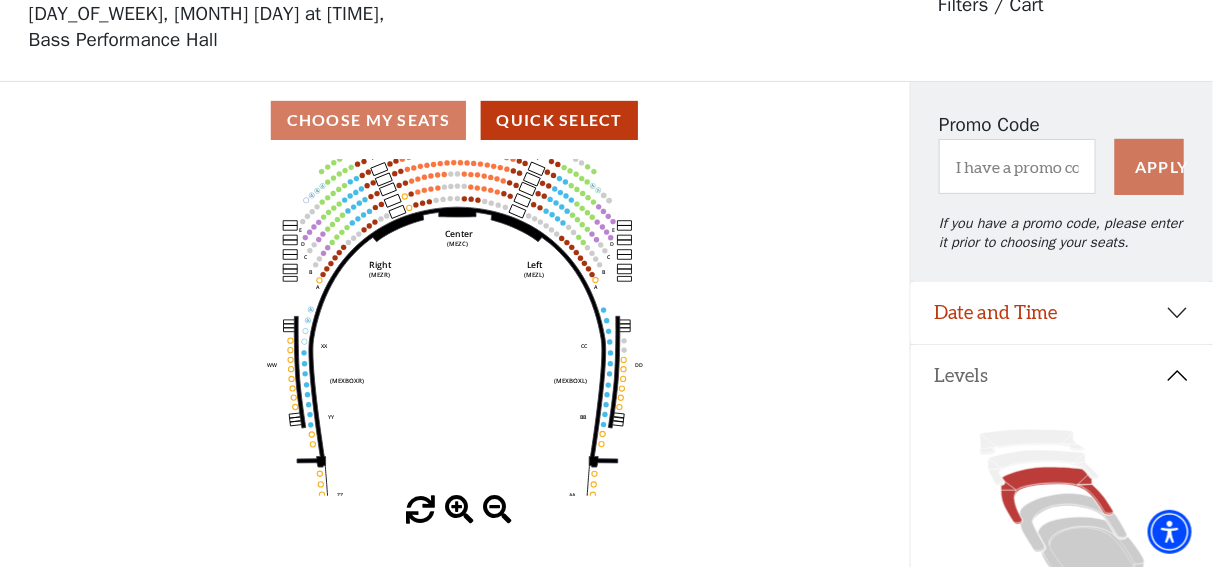 click at bounding box center [459, 510] 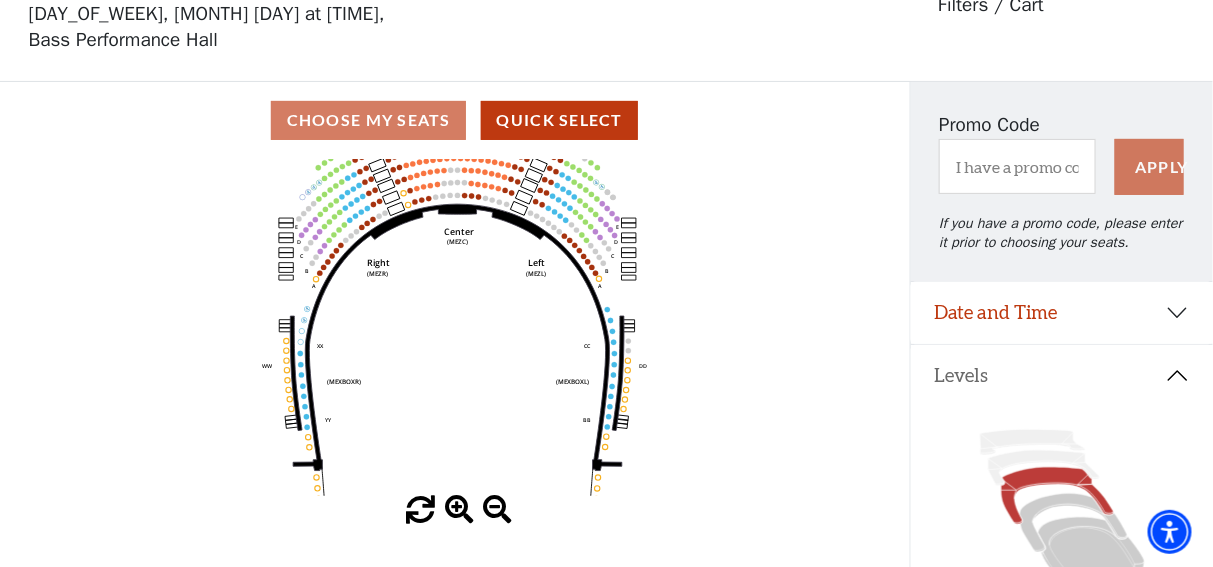click at bounding box center [459, 510] 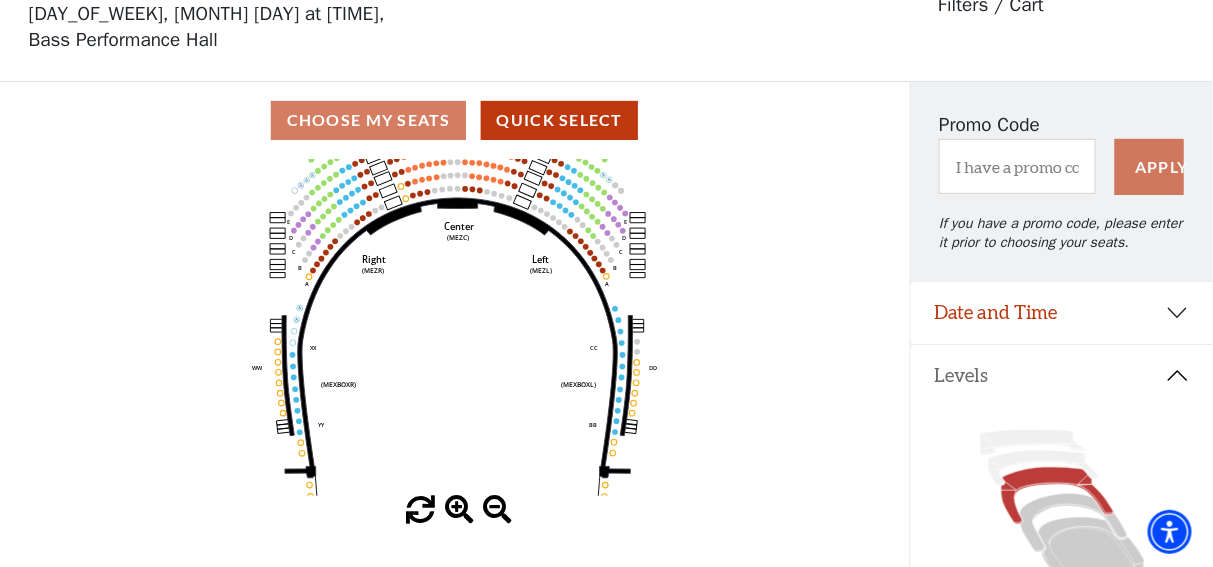 click at bounding box center [459, 510] 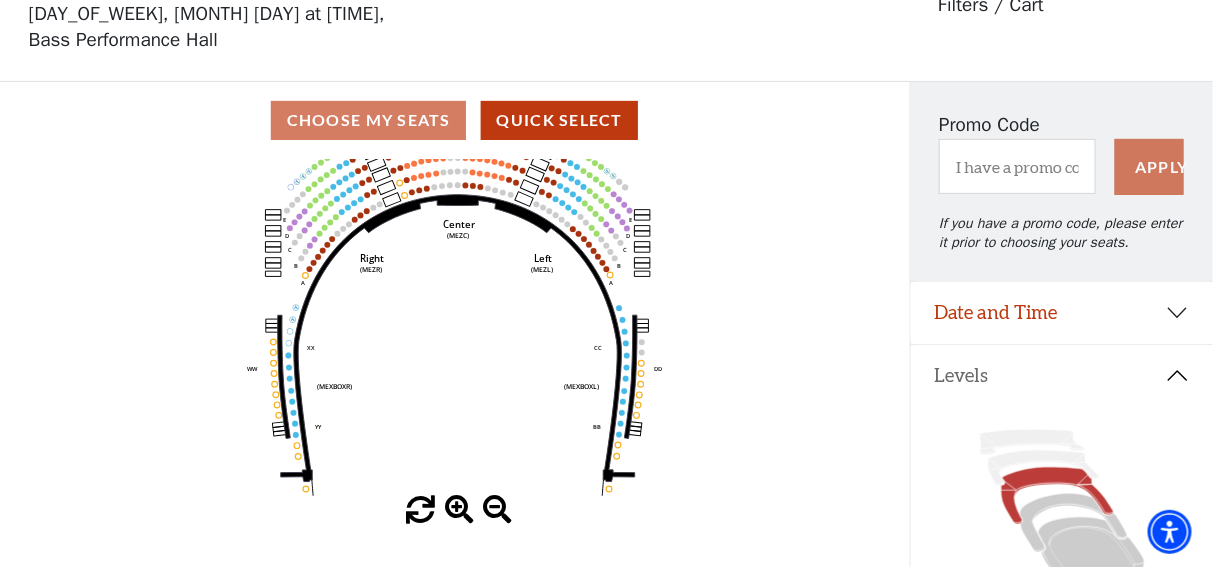 click at bounding box center [459, 510] 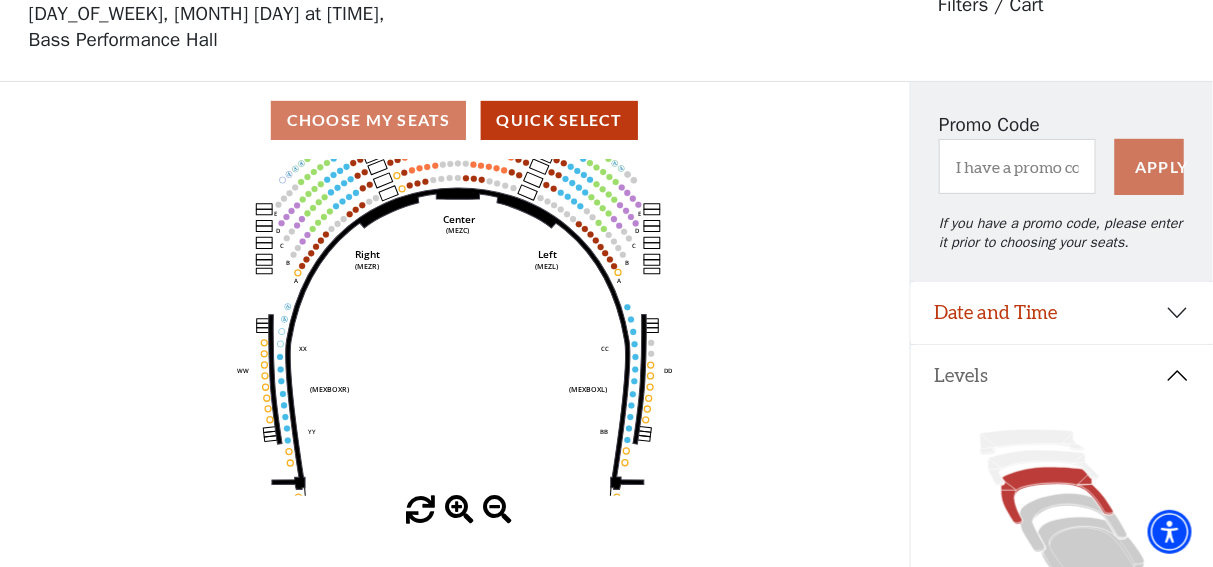 click at bounding box center [459, 510] 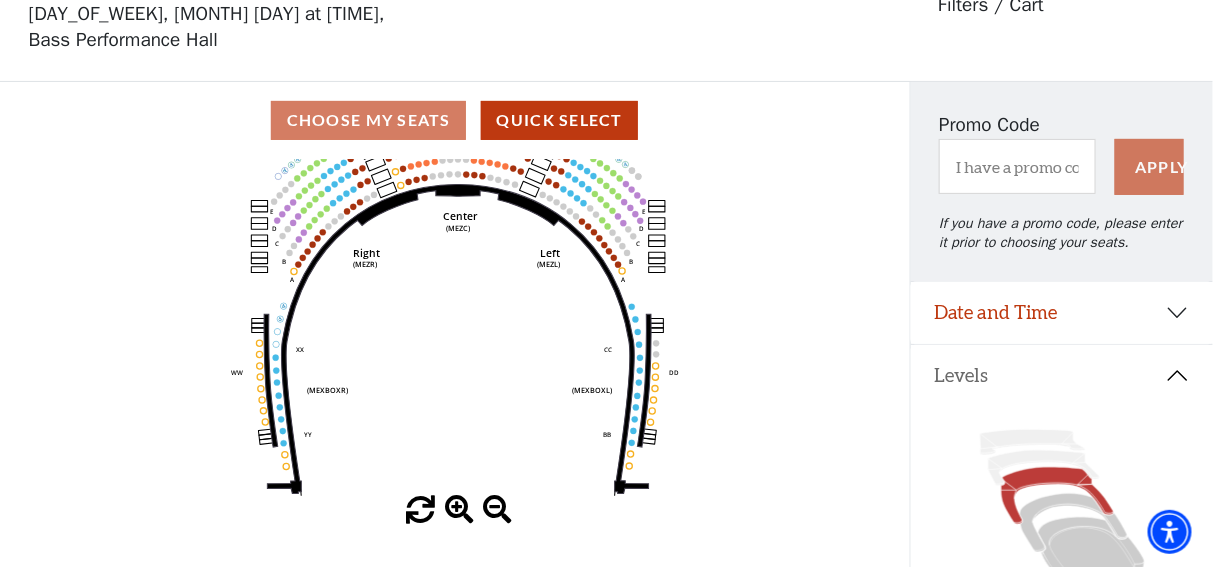 click at bounding box center [459, 510] 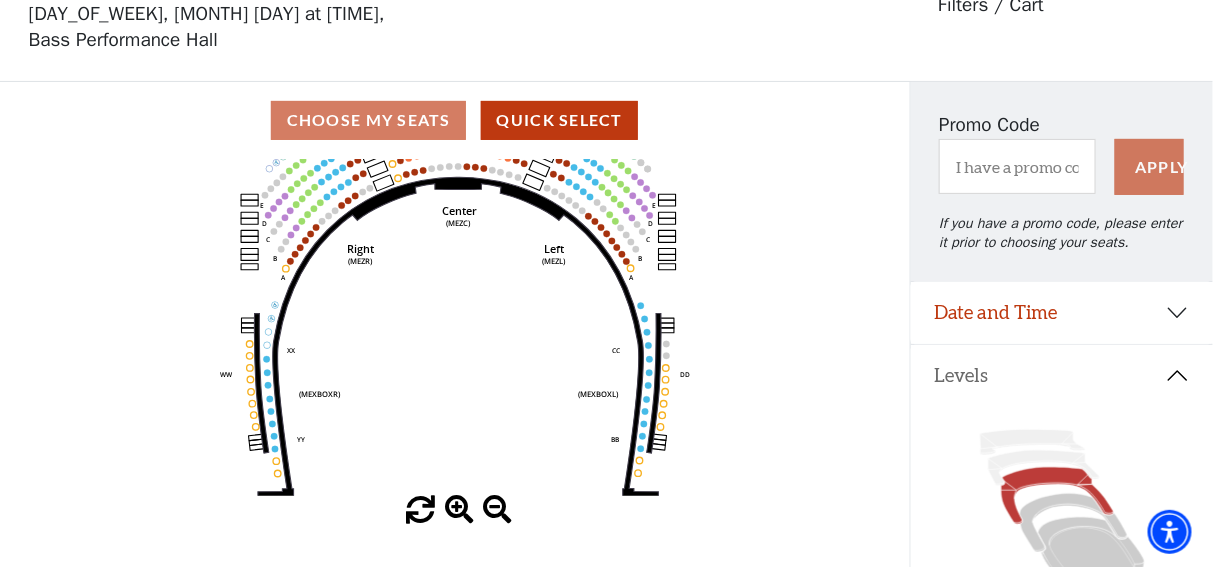 click at bounding box center (459, 510) 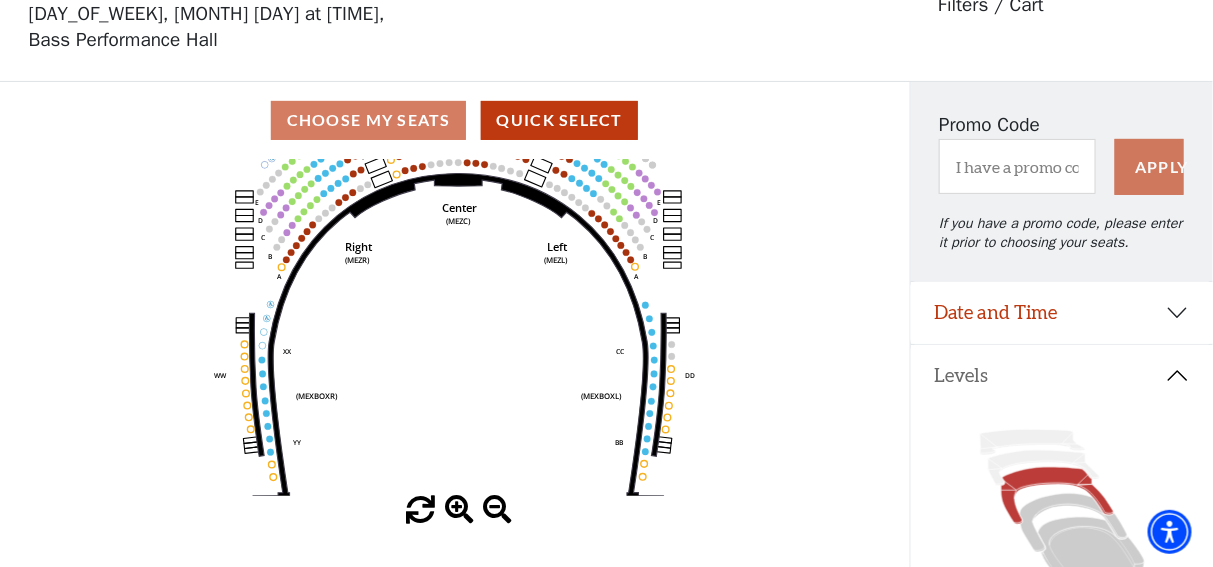 click at bounding box center (459, 510) 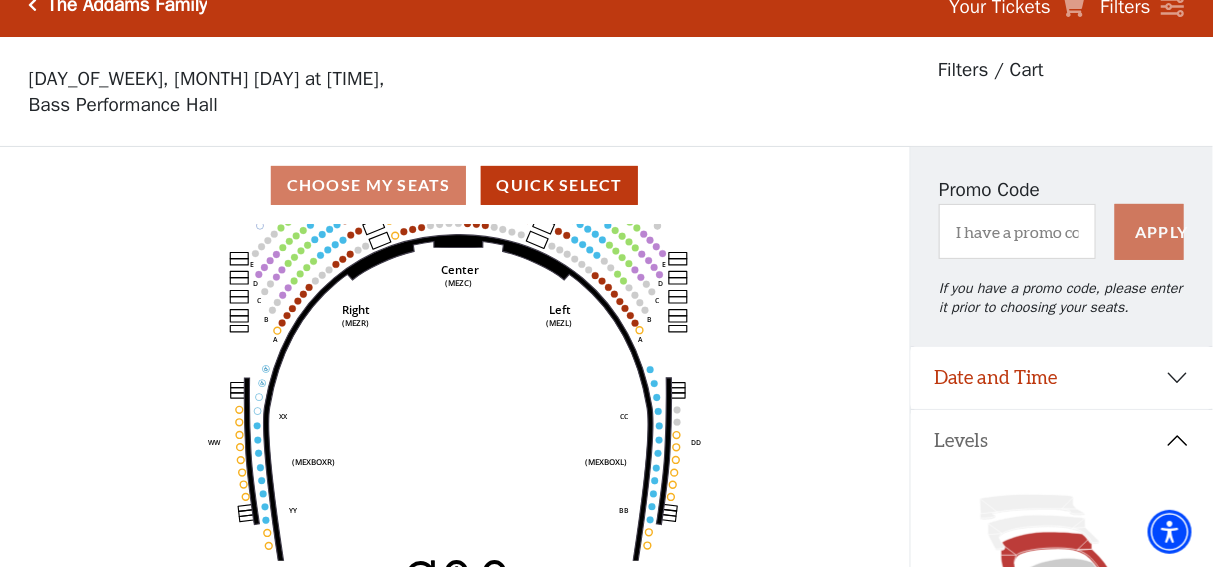 scroll, scrollTop: 34, scrollLeft: 0, axis: vertical 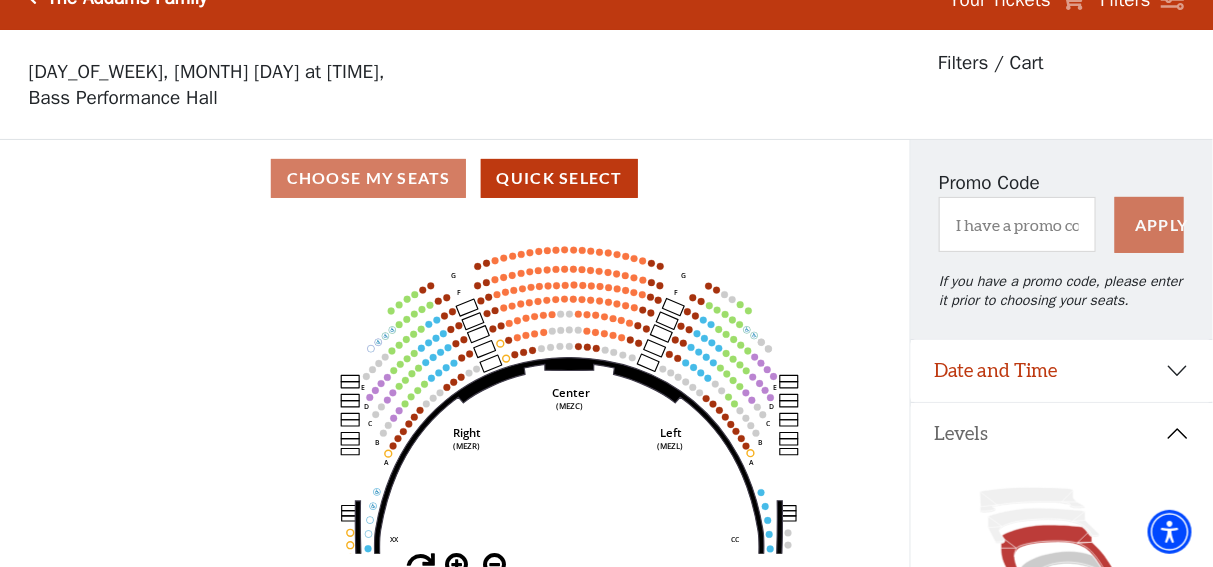 drag, startPoint x: 407, startPoint y: 332, endPoint x: 516, endPoint y: 465, distance: 171.9593 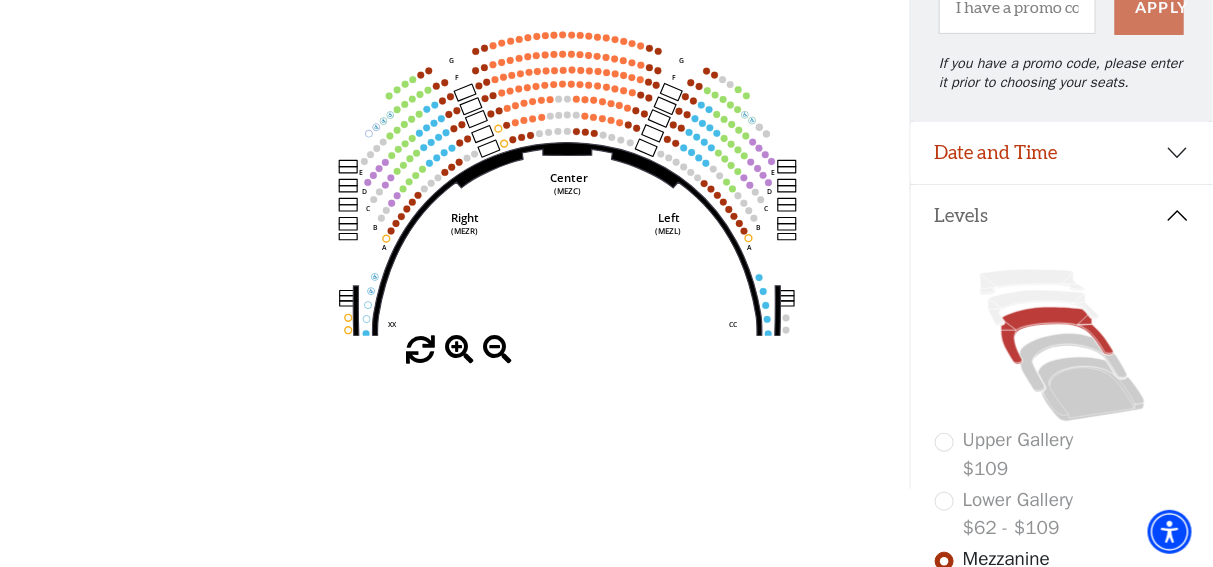 scroll, scrollTop: 249, scrollLeft: 0, axis: vertical 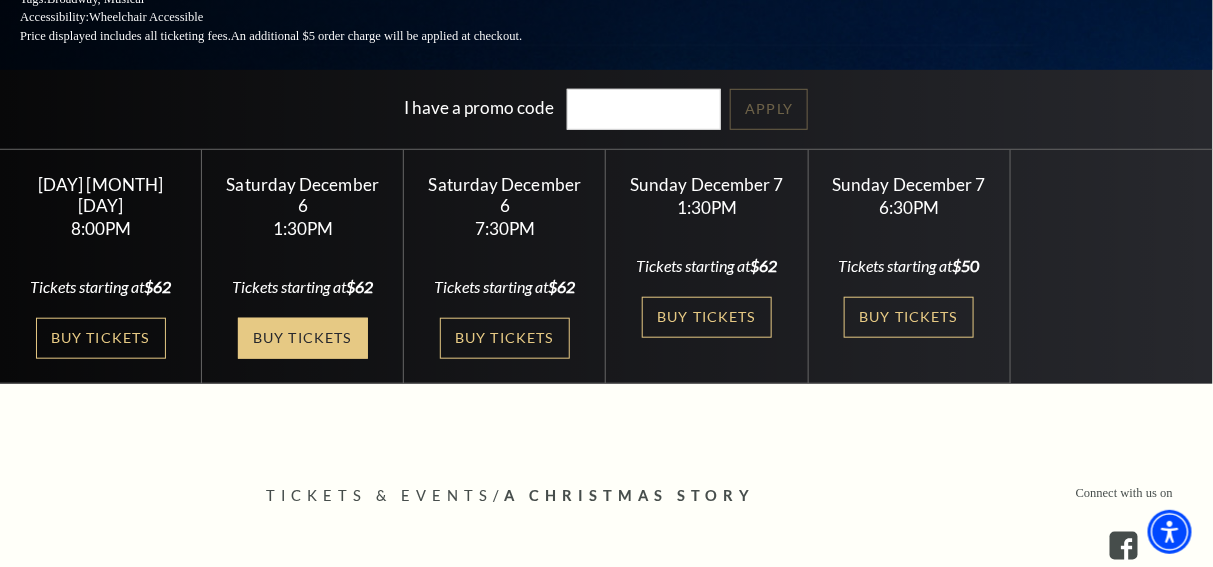 click on "Buy Tickets" at bounding box center (303, 338) 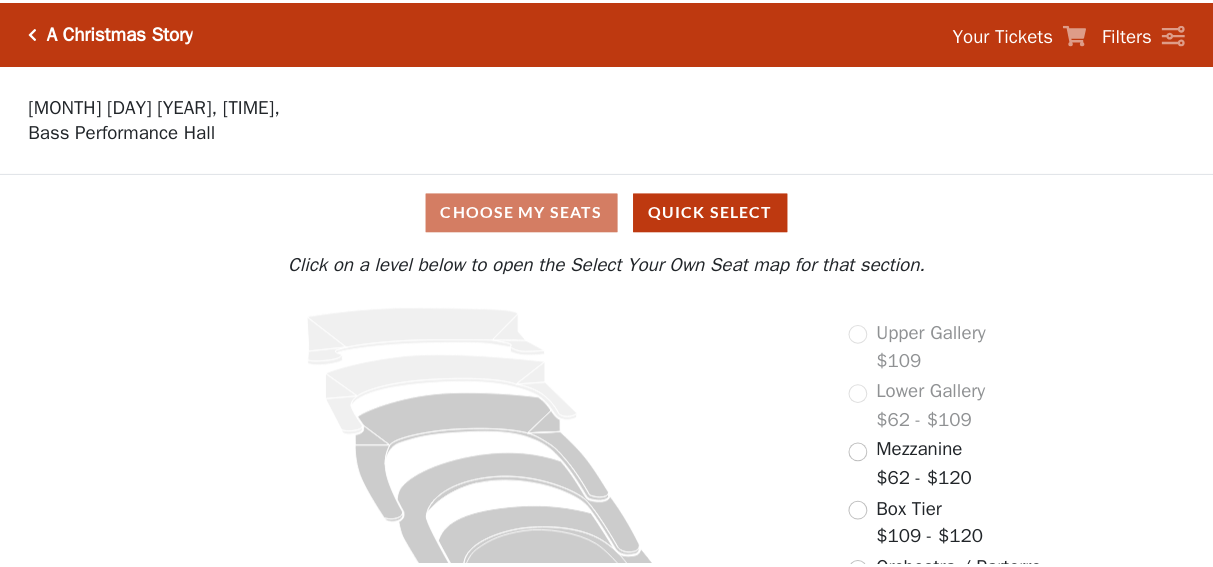scroll, scrollTop: 0, scrollLeft: 0, axis: both 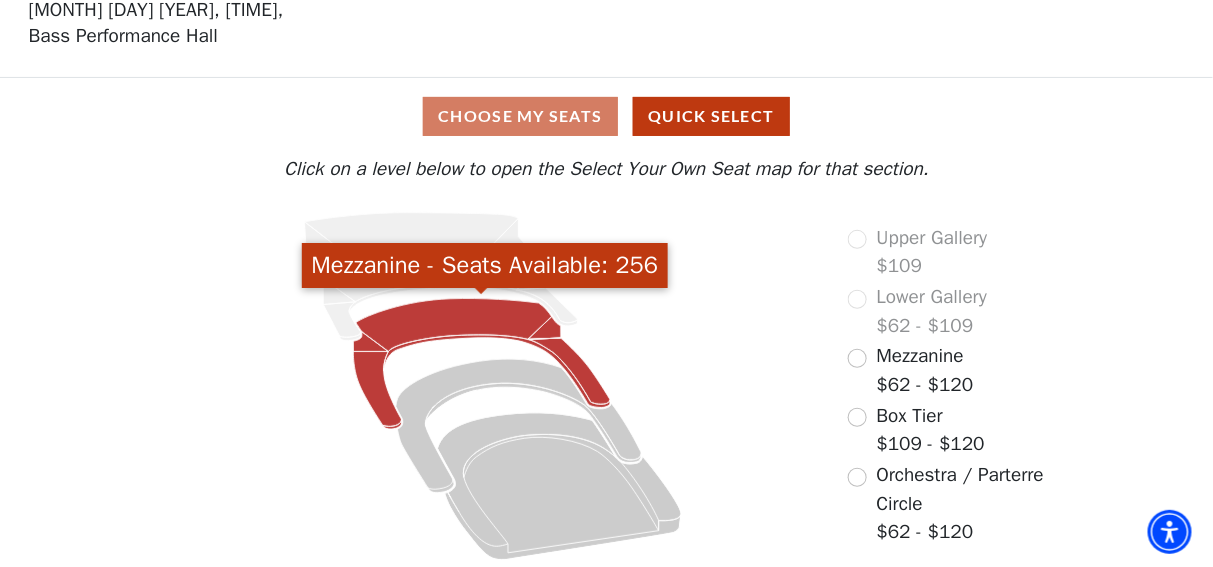 click 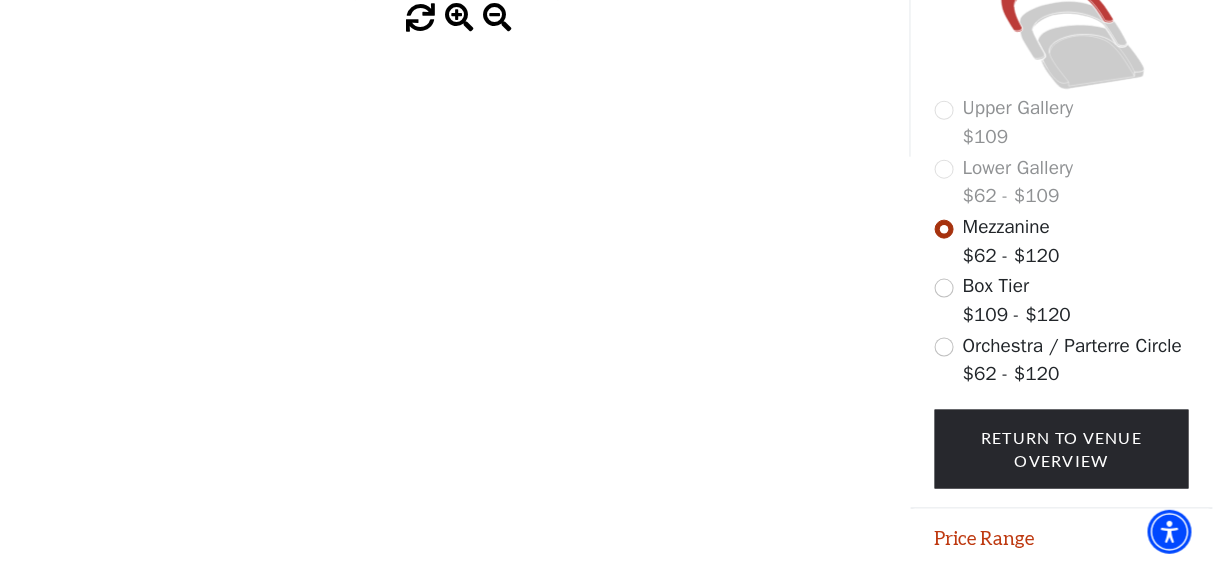 scroll, scrollTop: 597, scrollLeft: 0, axis: vertical 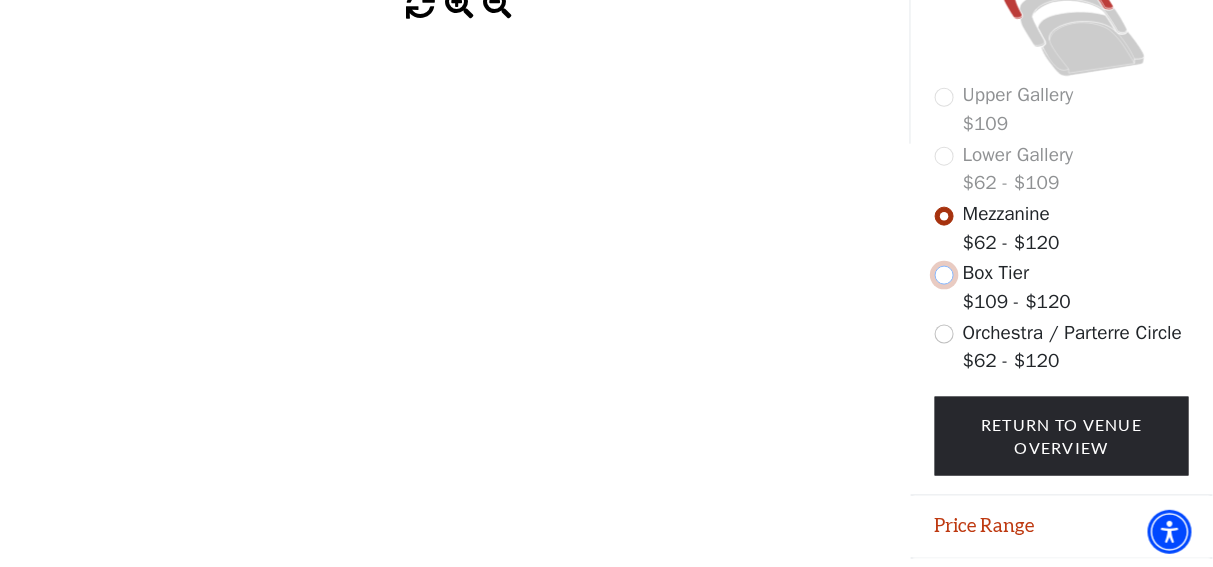 click at bounding box center (944, 275) 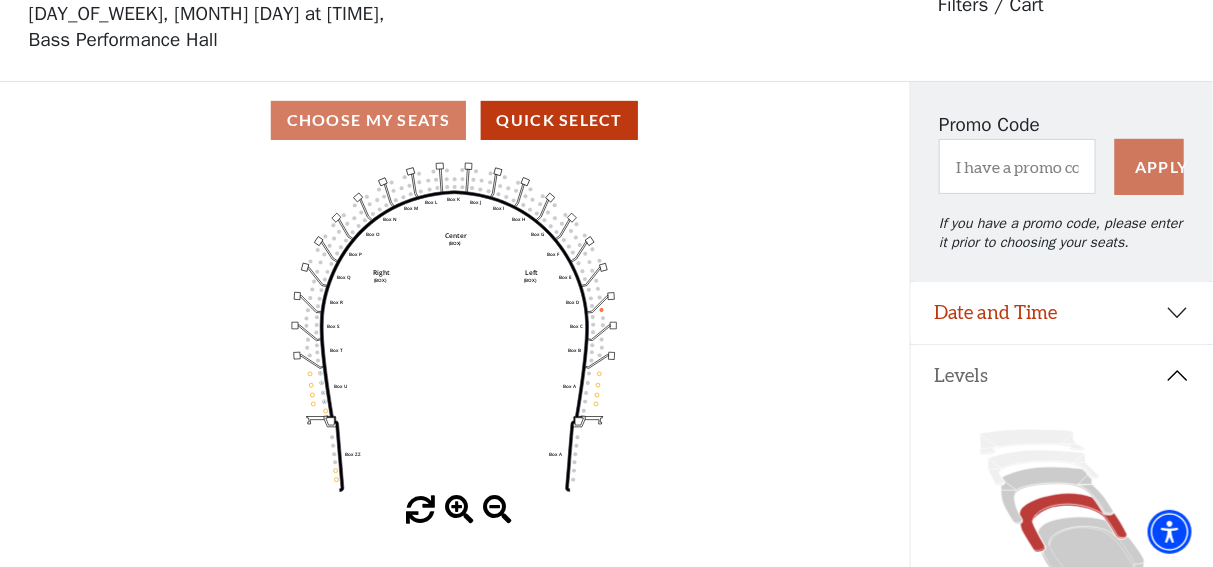 scroll, scrollTop: 317, scrollLeft: 0, axis: vertical 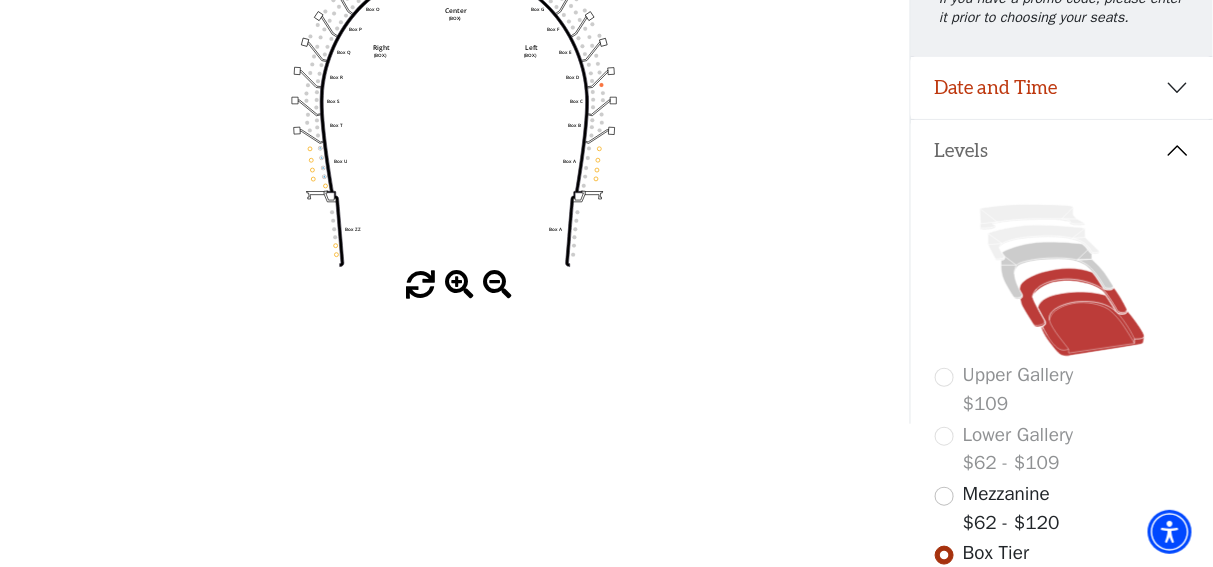 click 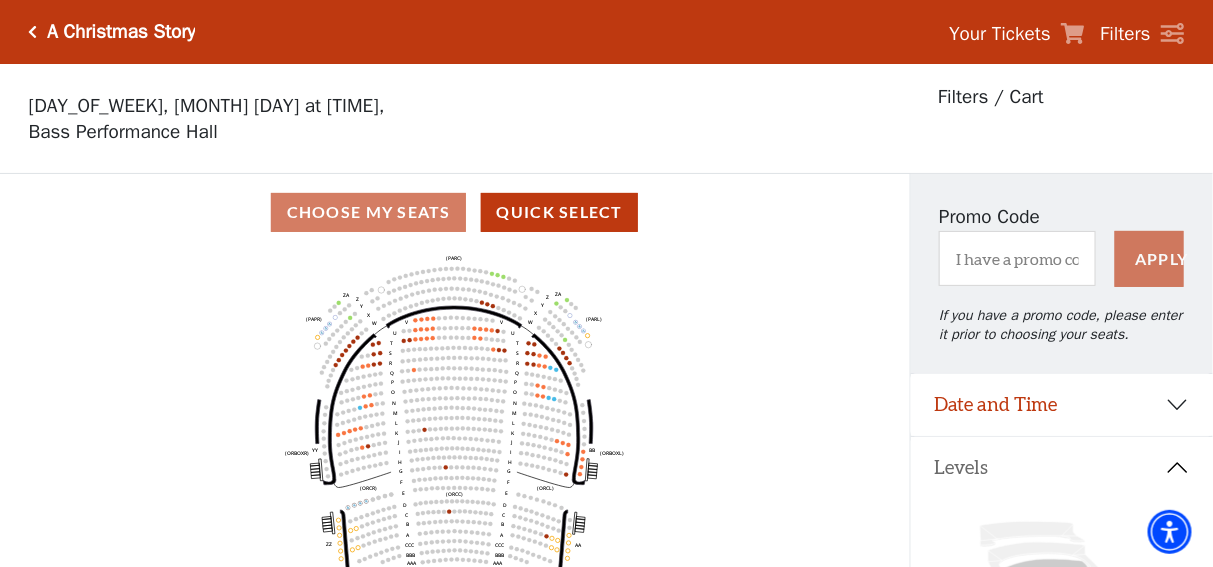 scroll, scrollTop: 5, scrollLeft: 0, axis: vertical 